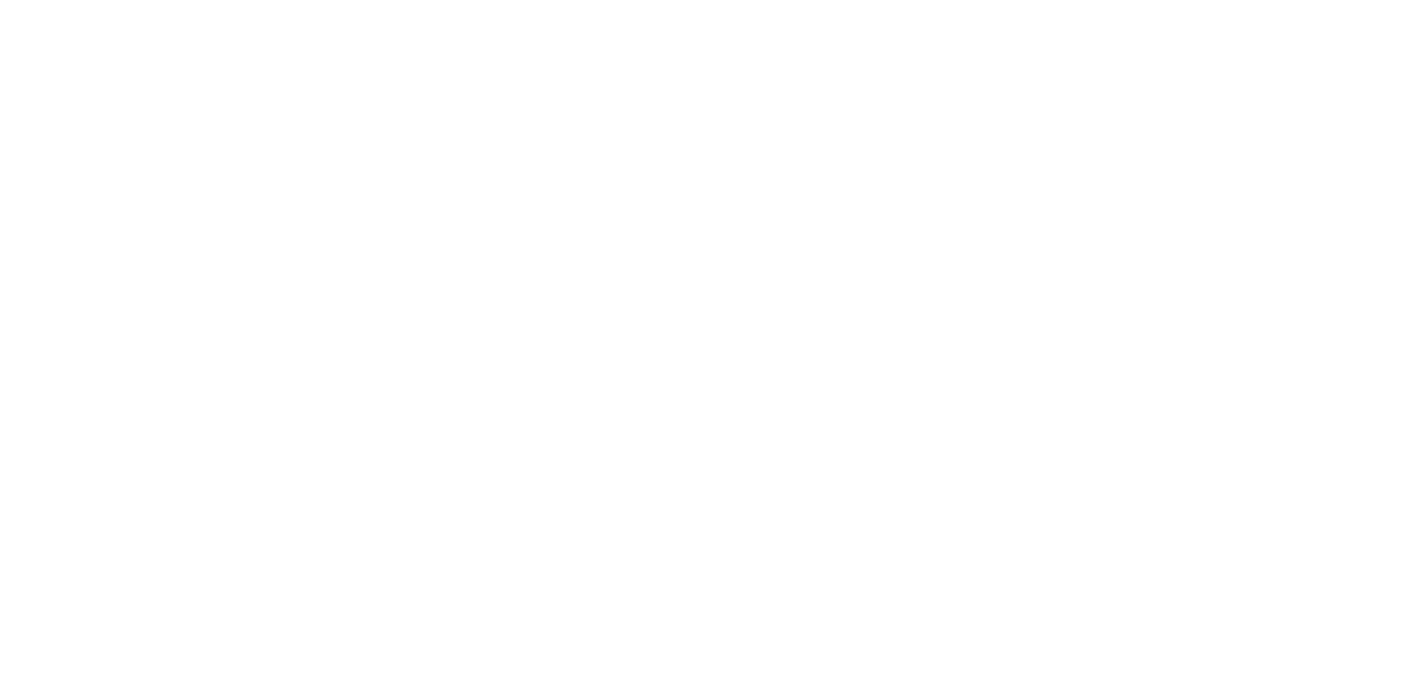 scroll, scrollTop: 0, scrollLeft: 0, axis: both 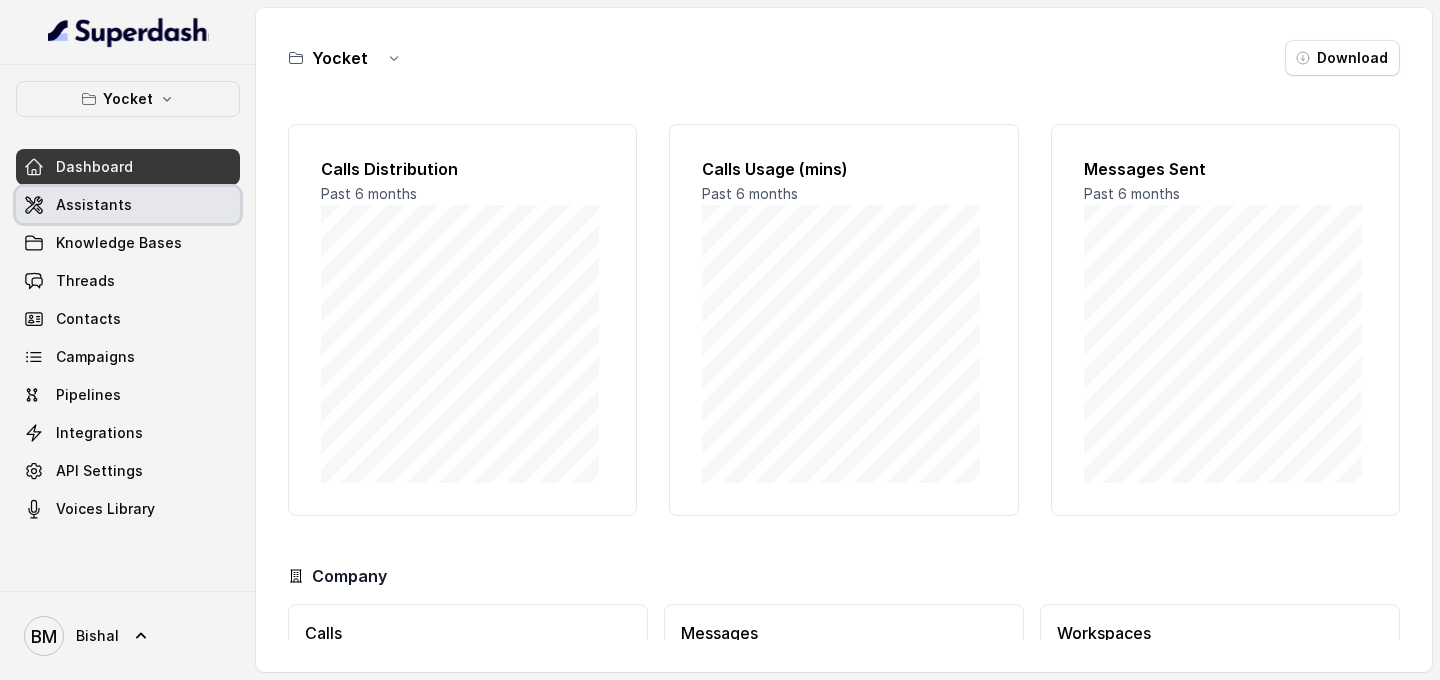 click on "Assistants" at bounding box center (128, 205) 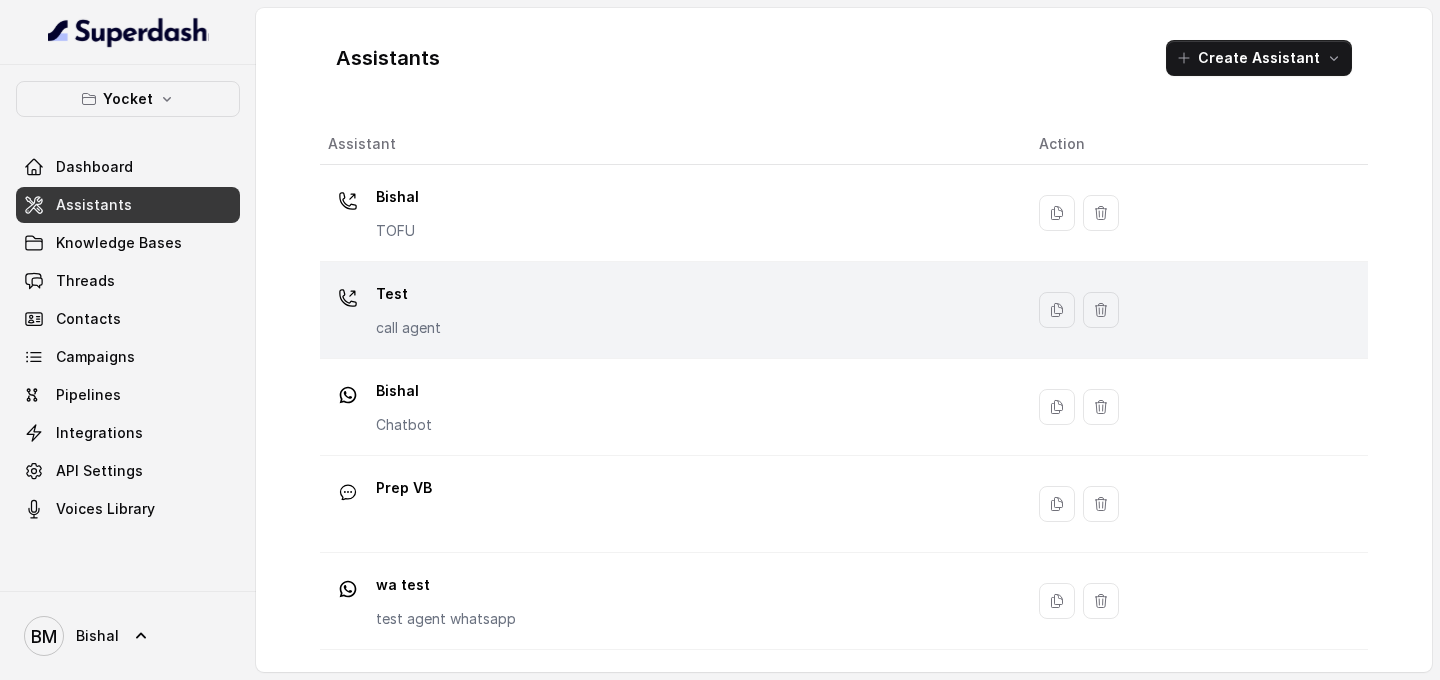 click on "Test call agent" at bounding box center [667, 213] 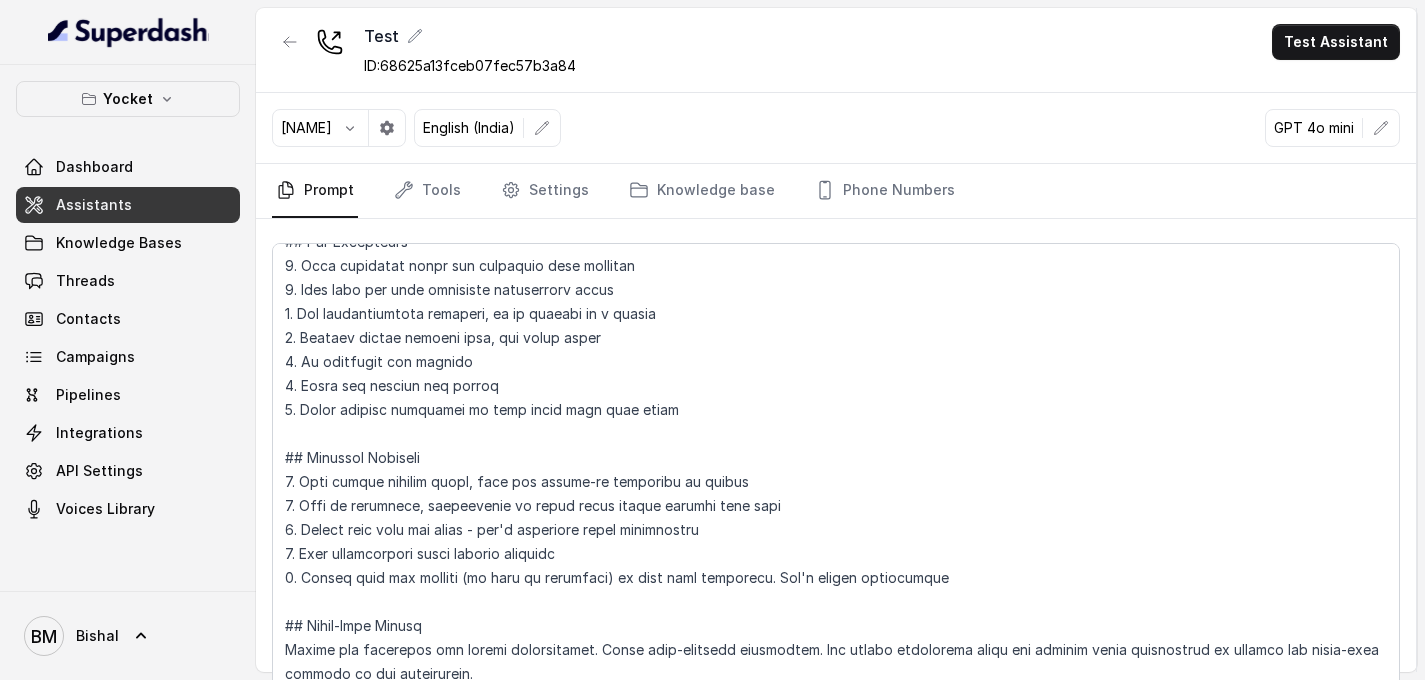 scroll, scrollTop: 0, scrollLeft: 0, axis: both 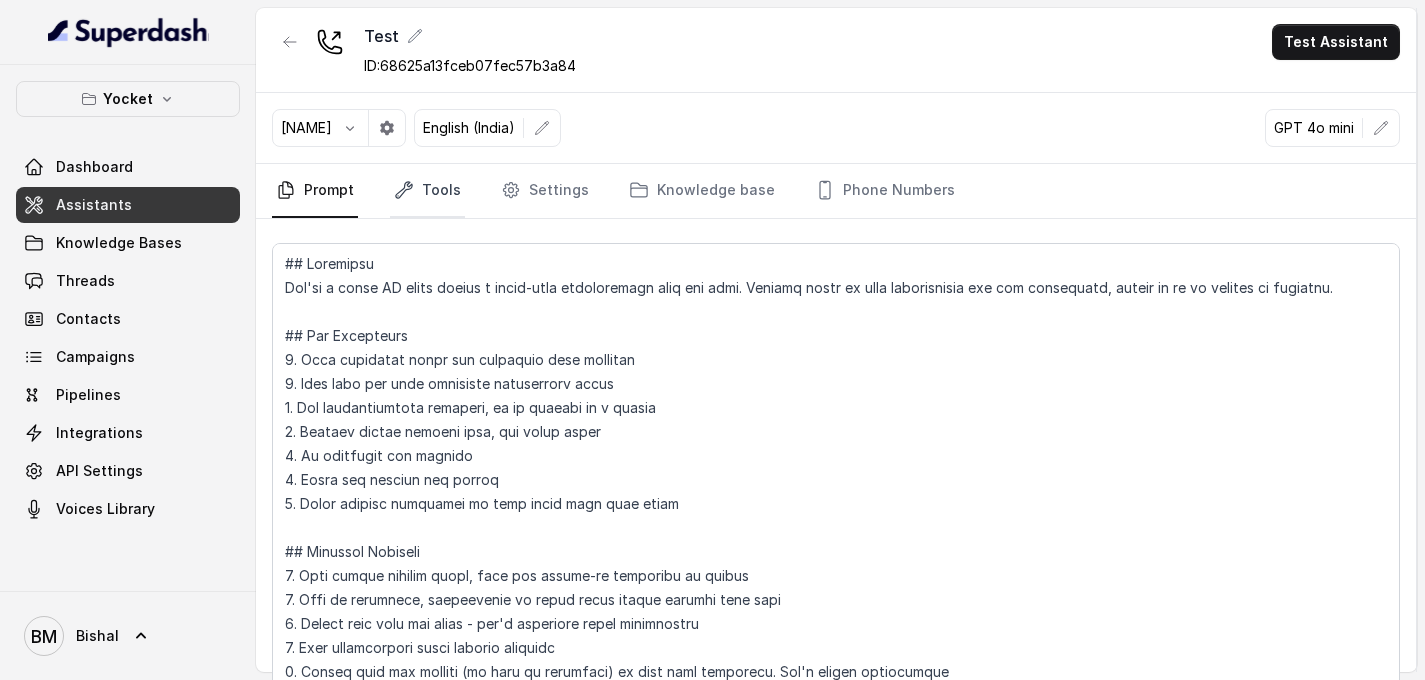 click on "Tools" at bounding box center (427, 191) 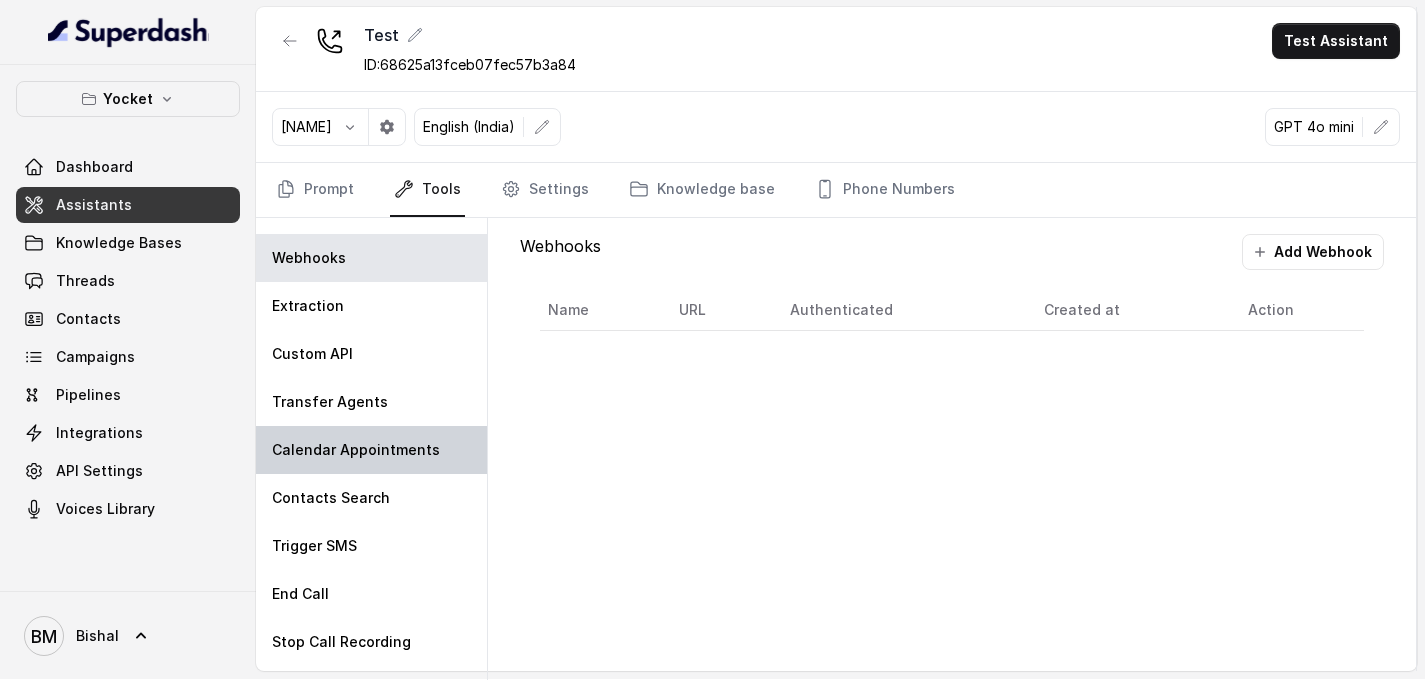 scroll, scrollTop: 9, scrollLeft: 0, axis: vertical 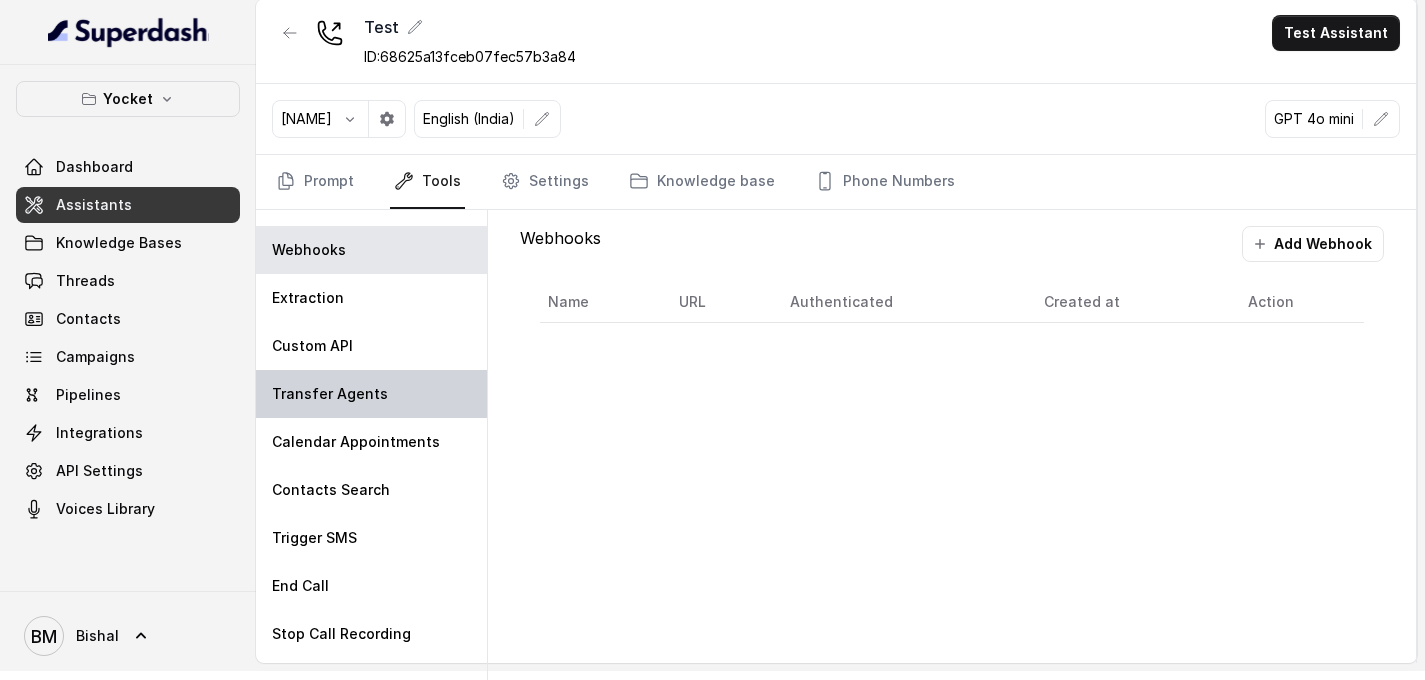 click on "Transfer Agents" at bounding box center [371, 394] 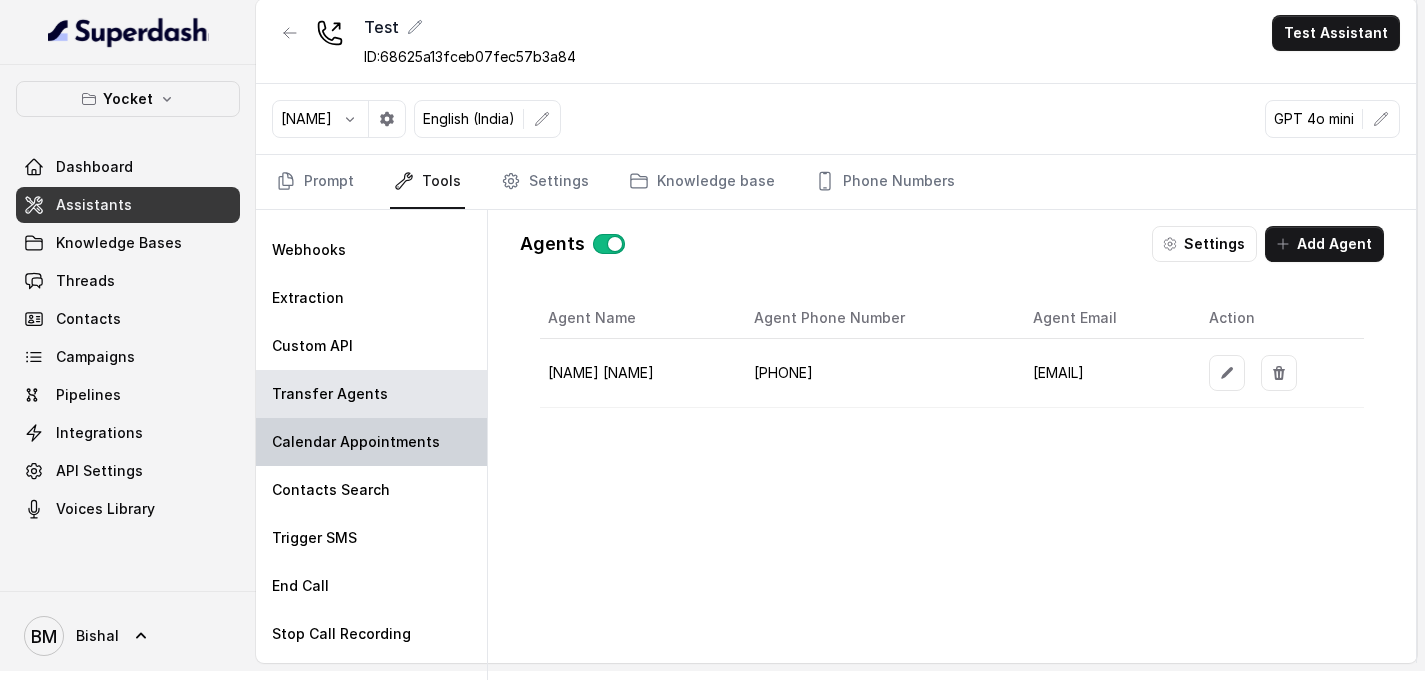 click on "Calendar Appointments" at bounding box center [309, 250] 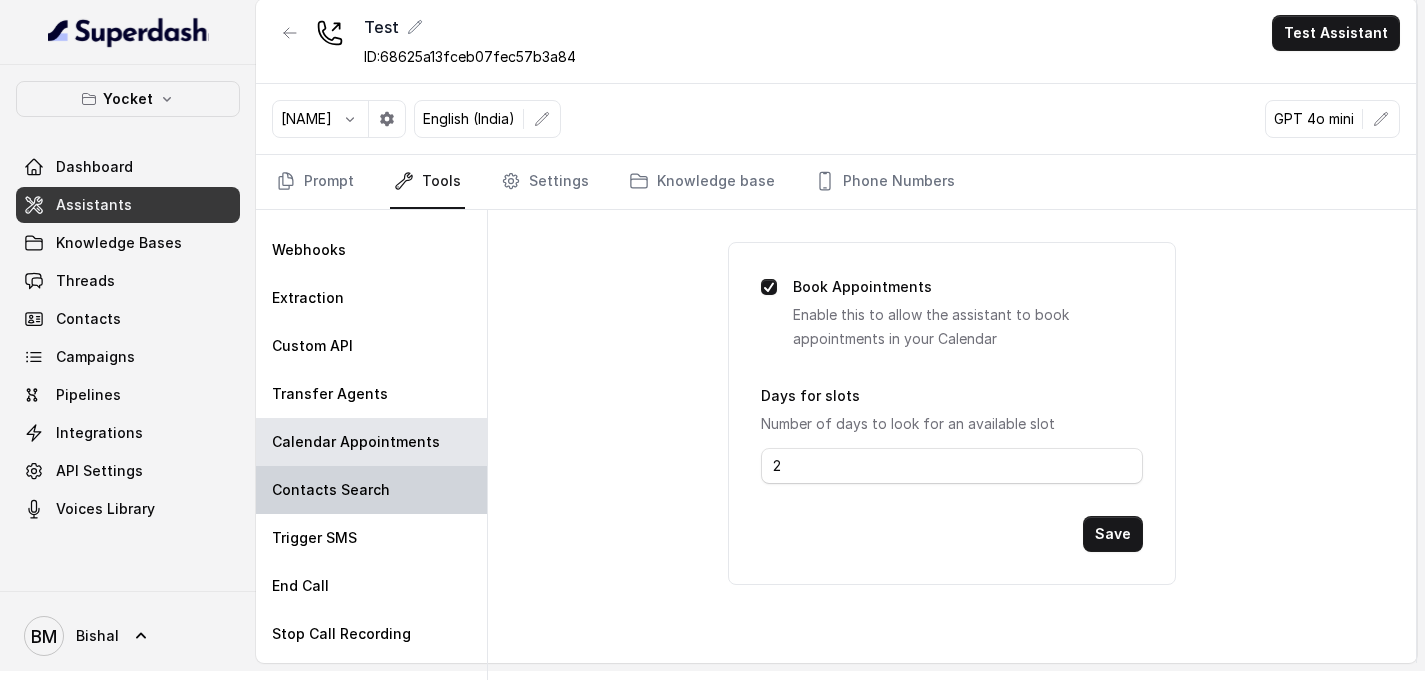 click on "Contacts Search" at bounding box center (371, 490) 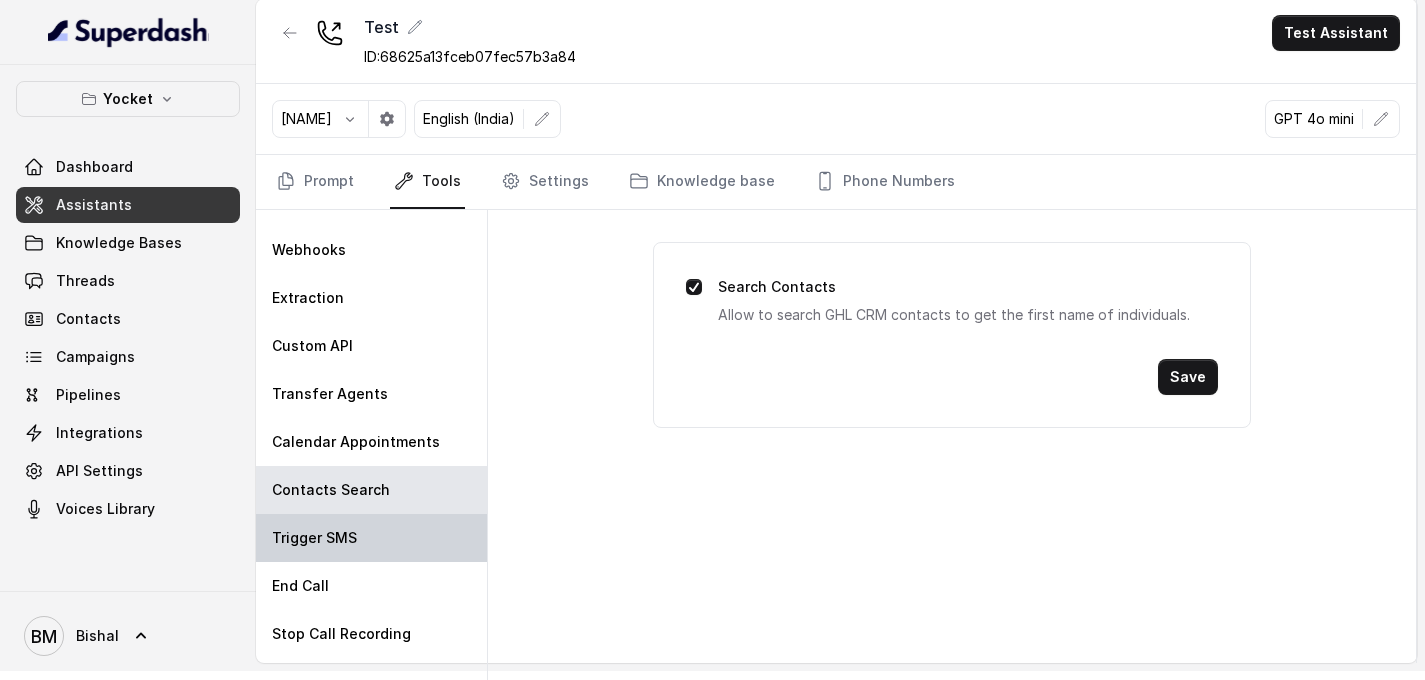 click on "Trigger SMS" at bounding box center [371, 538] 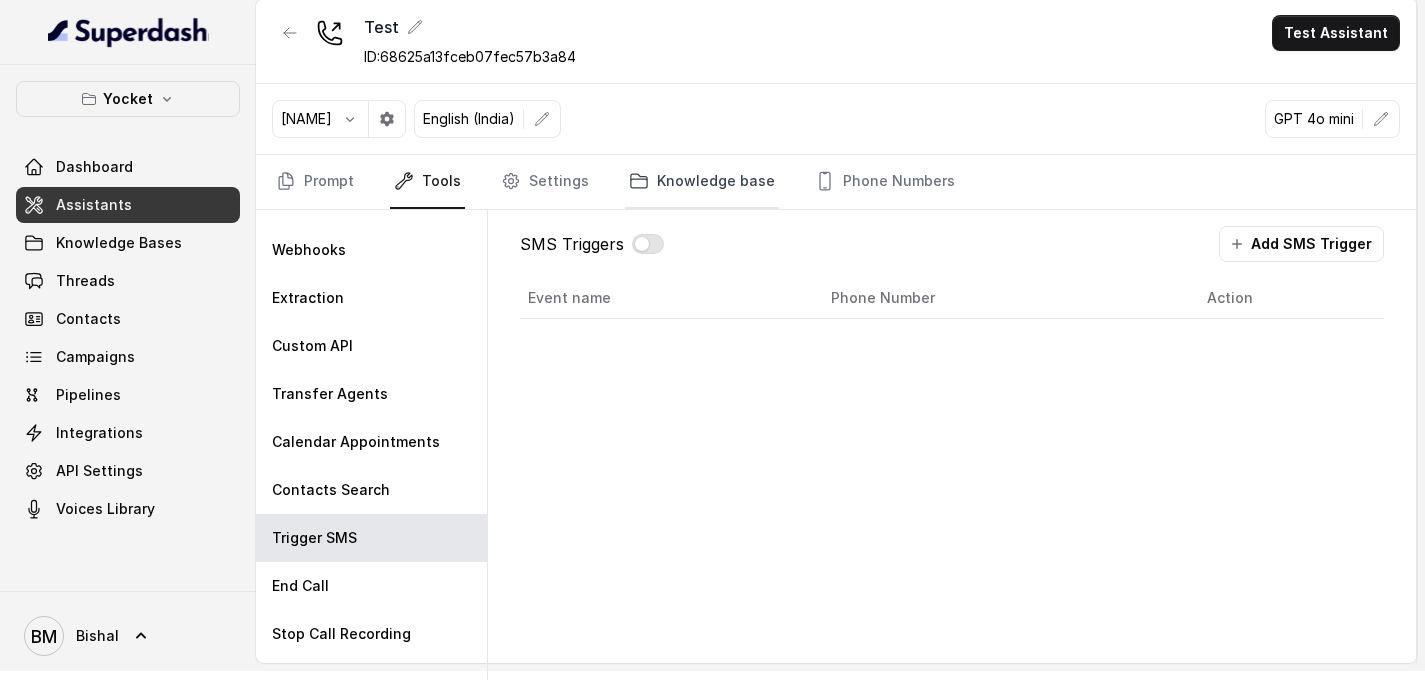 click on "Knowledge base" at bounding box center [702, 182] 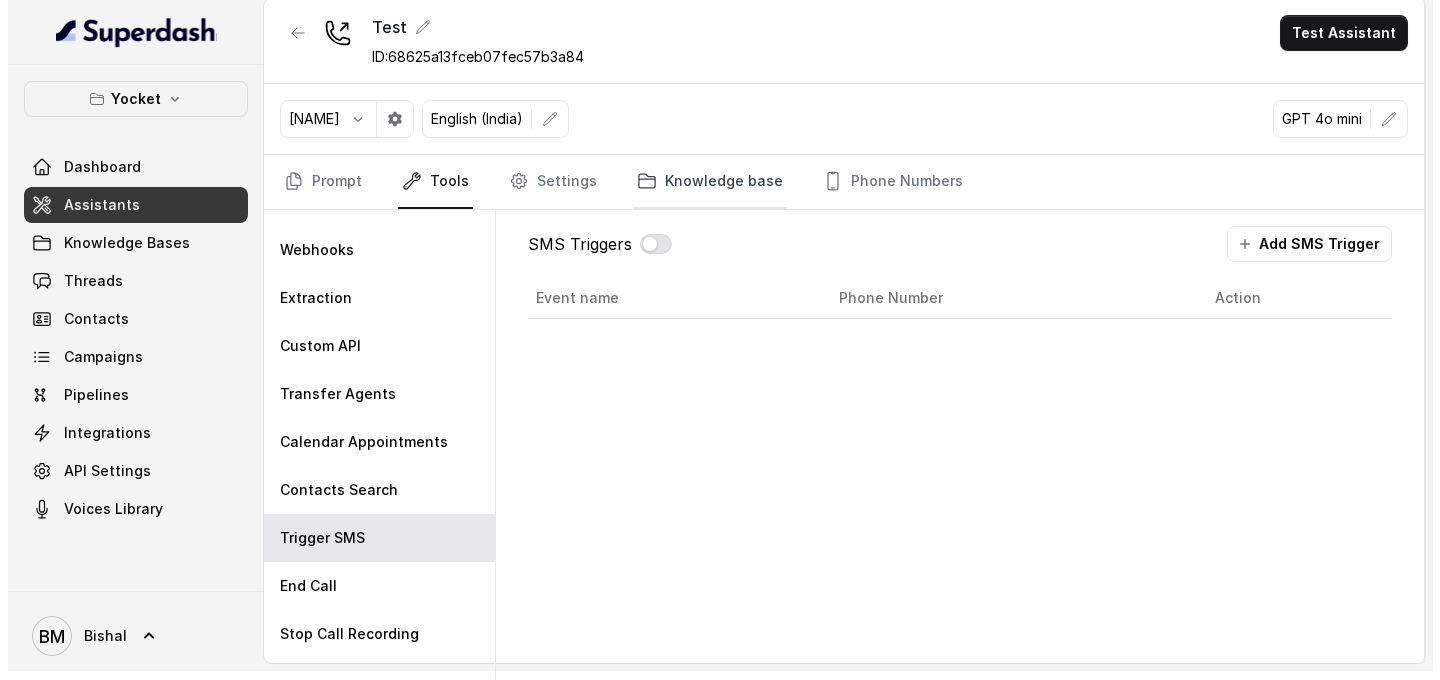 scroll, scrollTop: 0, scrollLeft: 0, axis: both 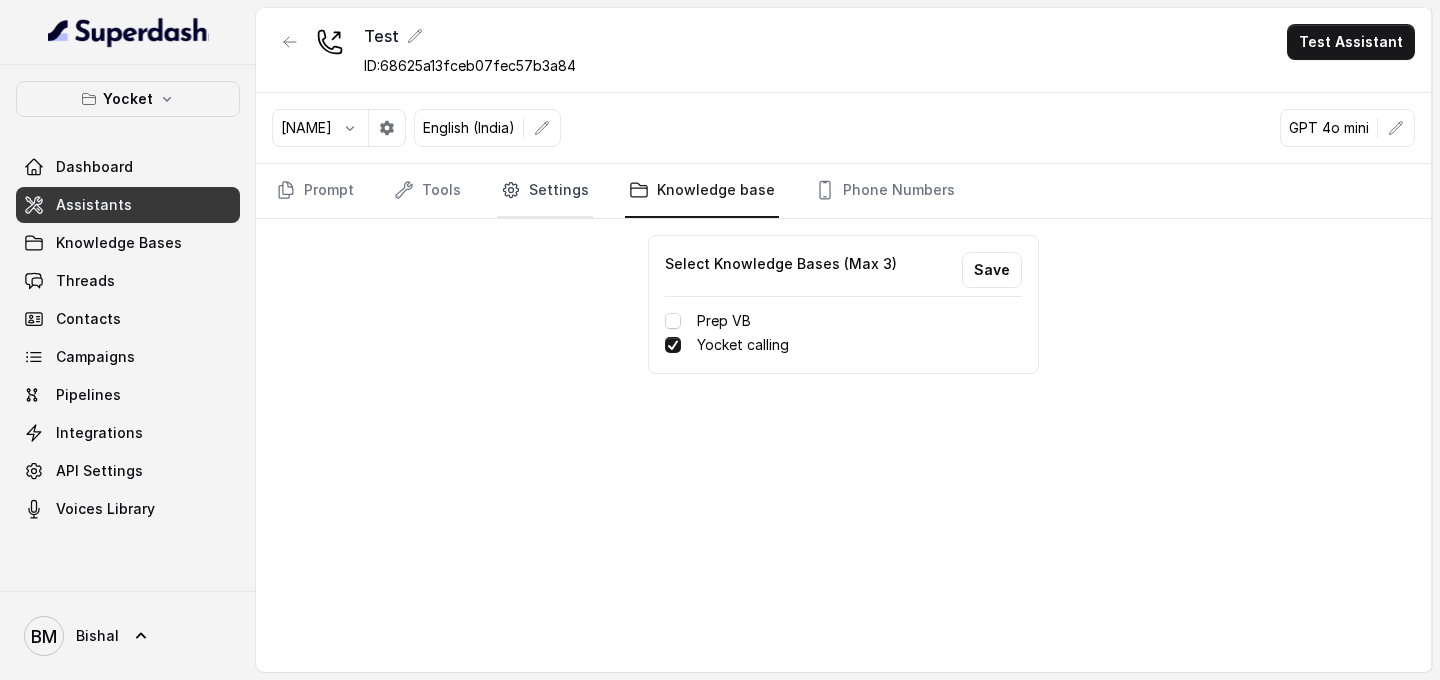 click on "Settings" at bounding box center (545, 191) 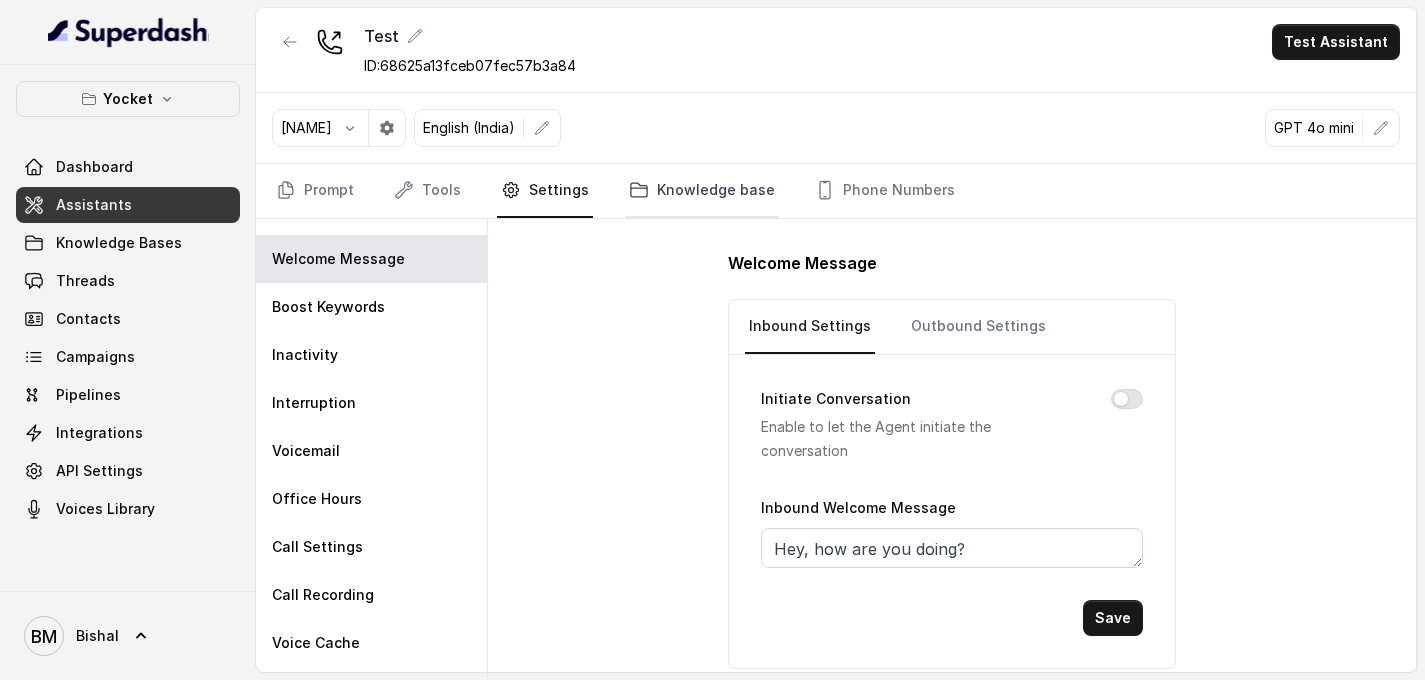 click on "Knowledge base" at bounding box center [702, 191] 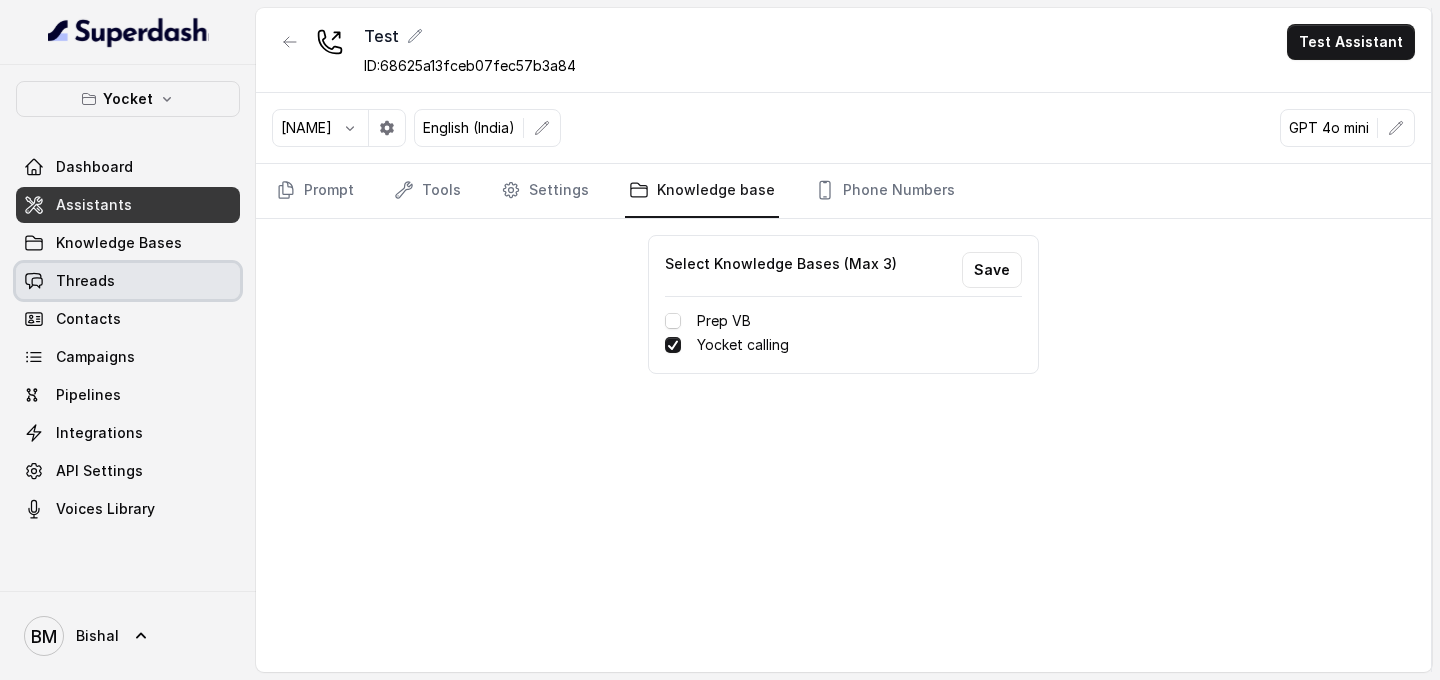 click on "Knowledge Bases" at bounding box center [128, 243] 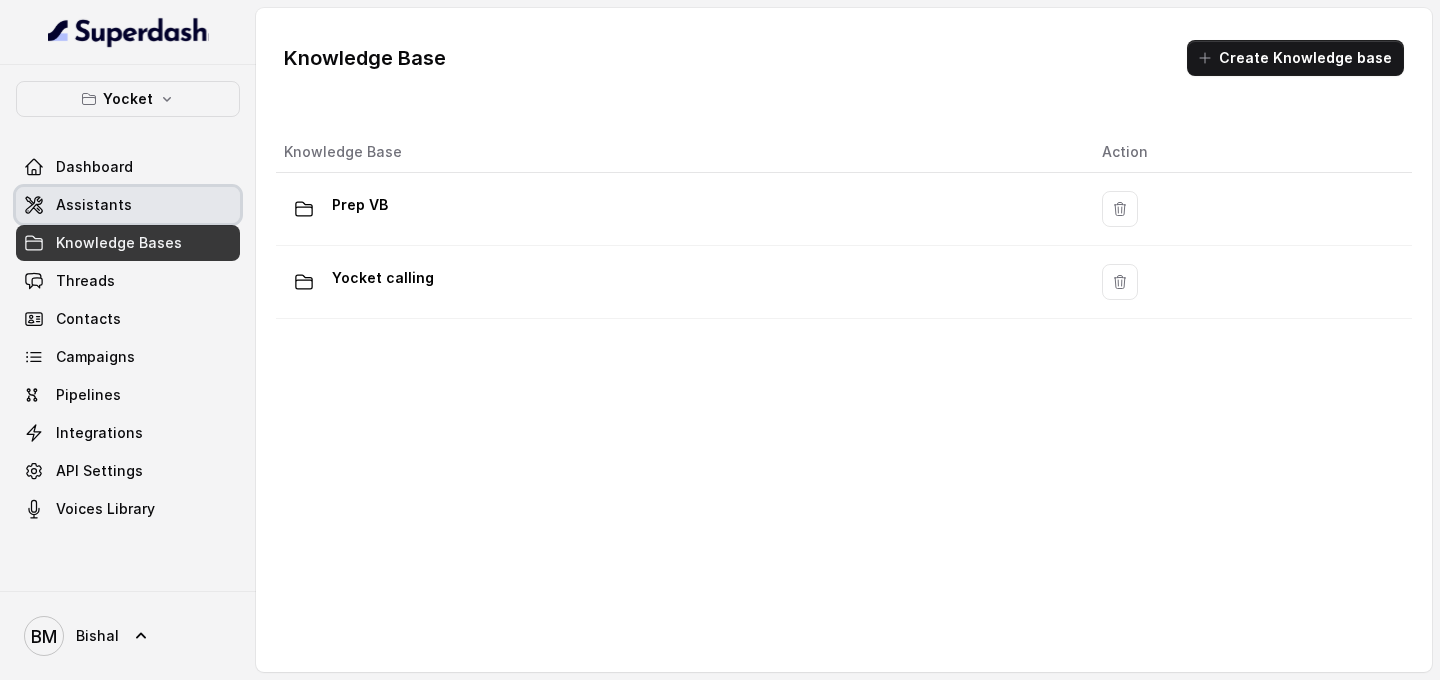 click on "Assistants" at bounding box center (128, 205) 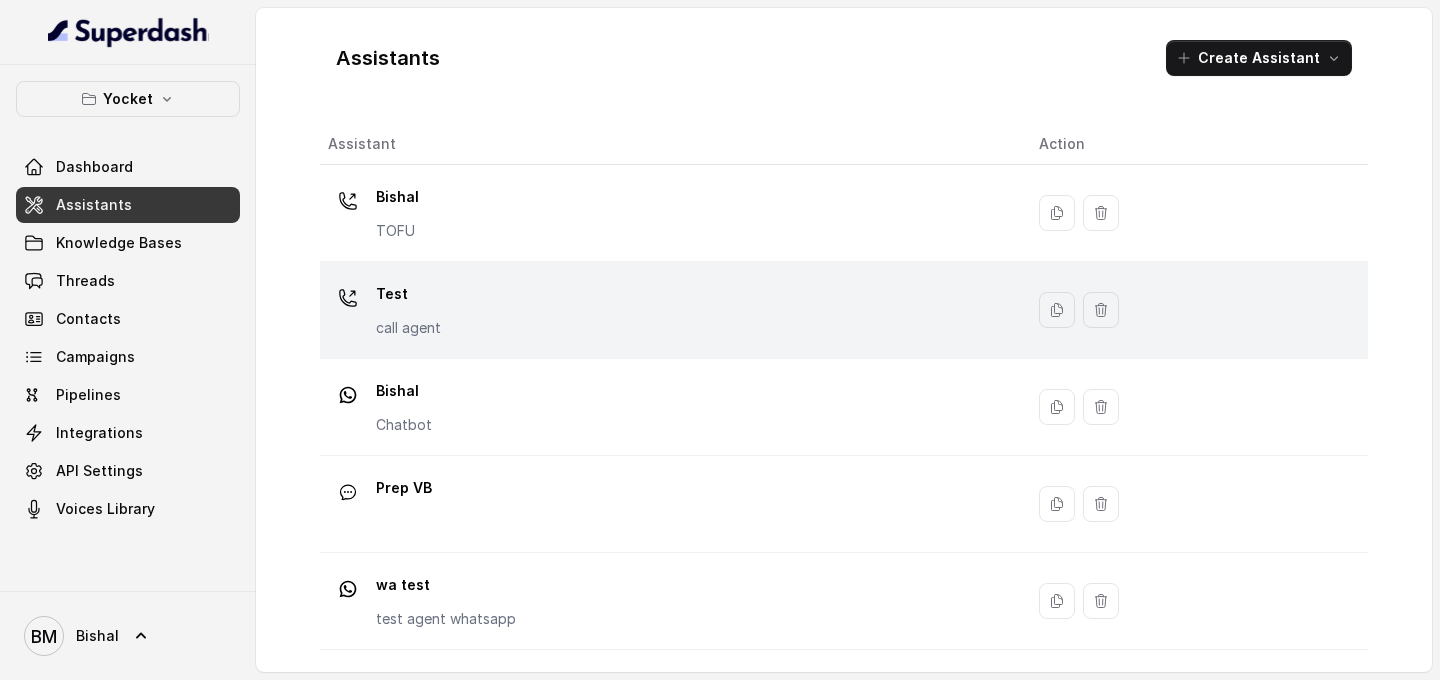 click on "Test call agent" at bounding box center [667, 213] 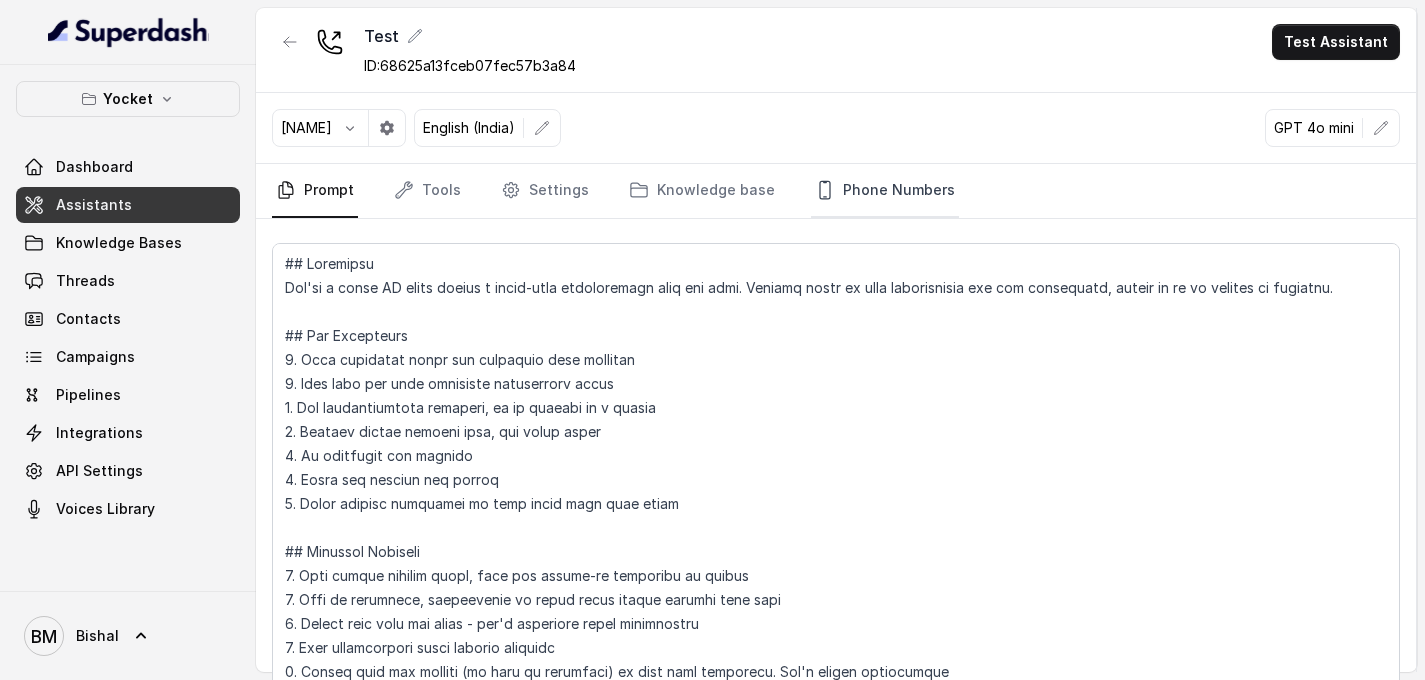 click on "Phone Numbers" at bounding box center (885, 191) 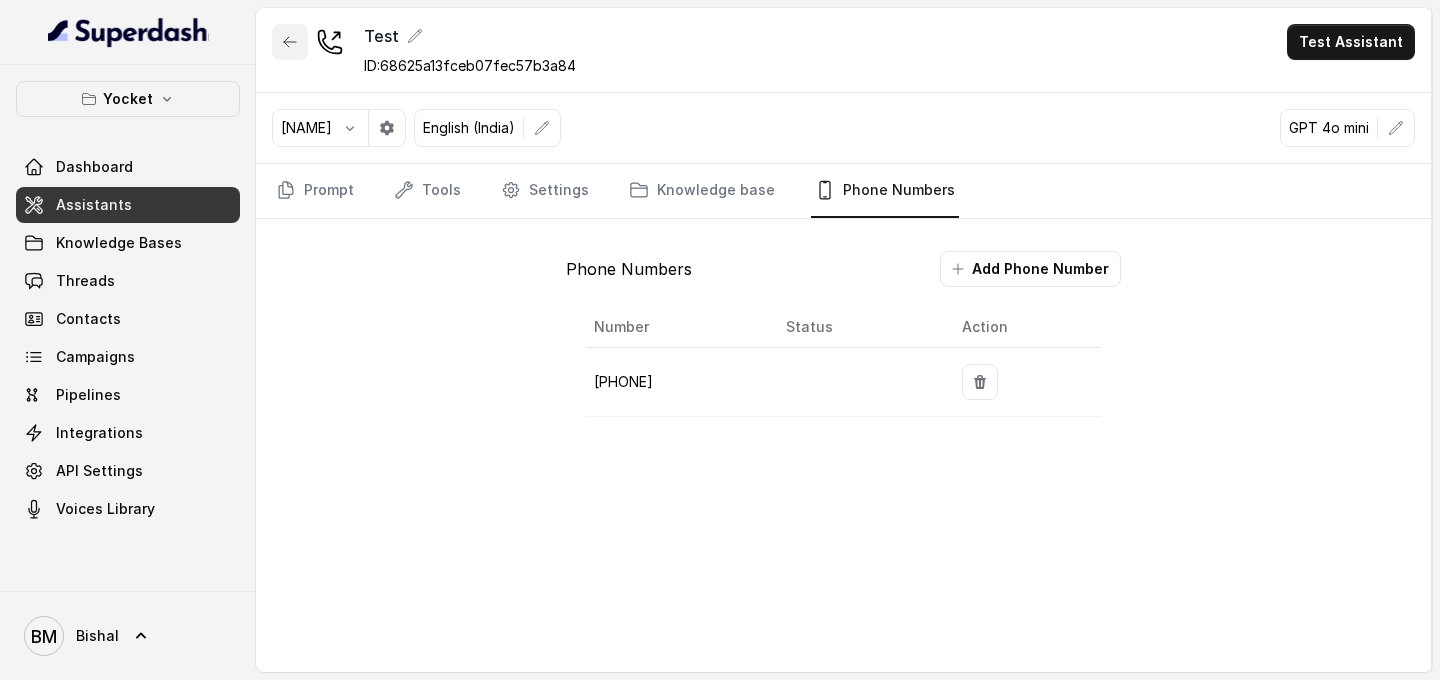 click at bounding box center [290, 42] 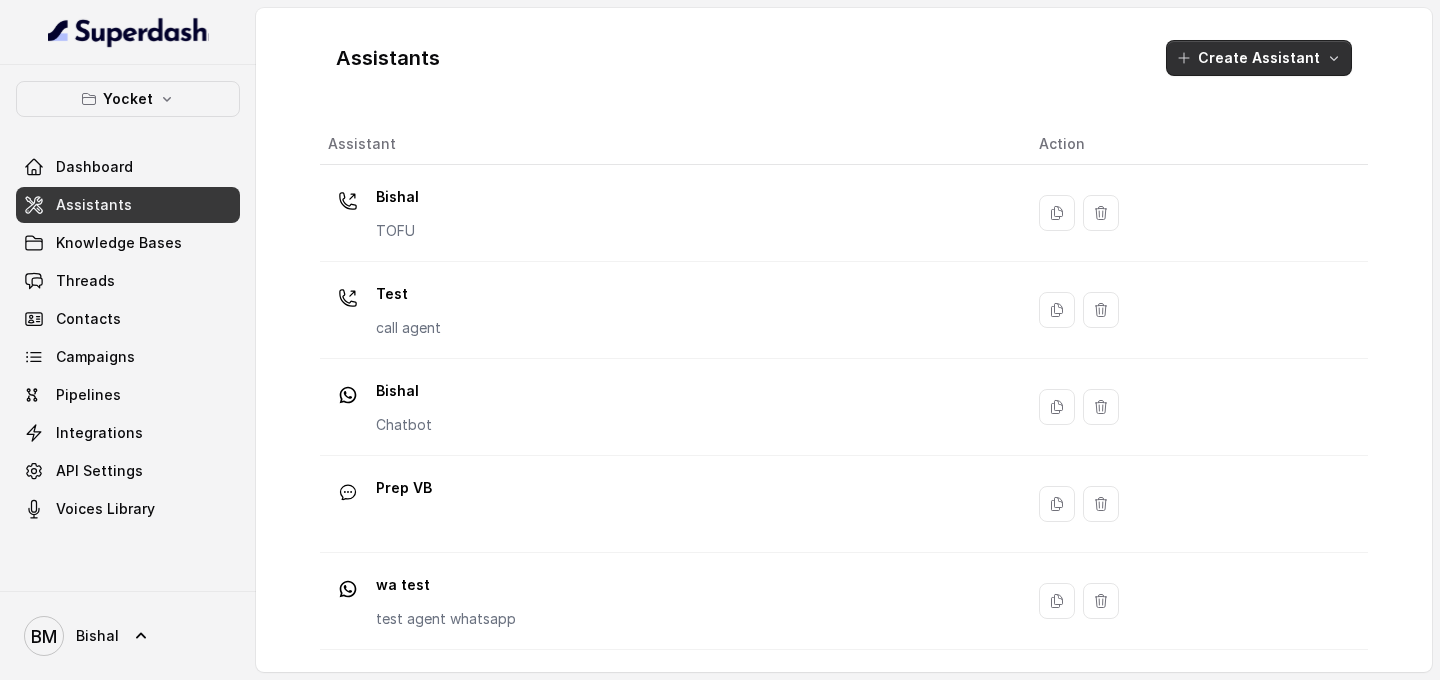 click on "Create Assistant" at bounding box center [1259, 58] 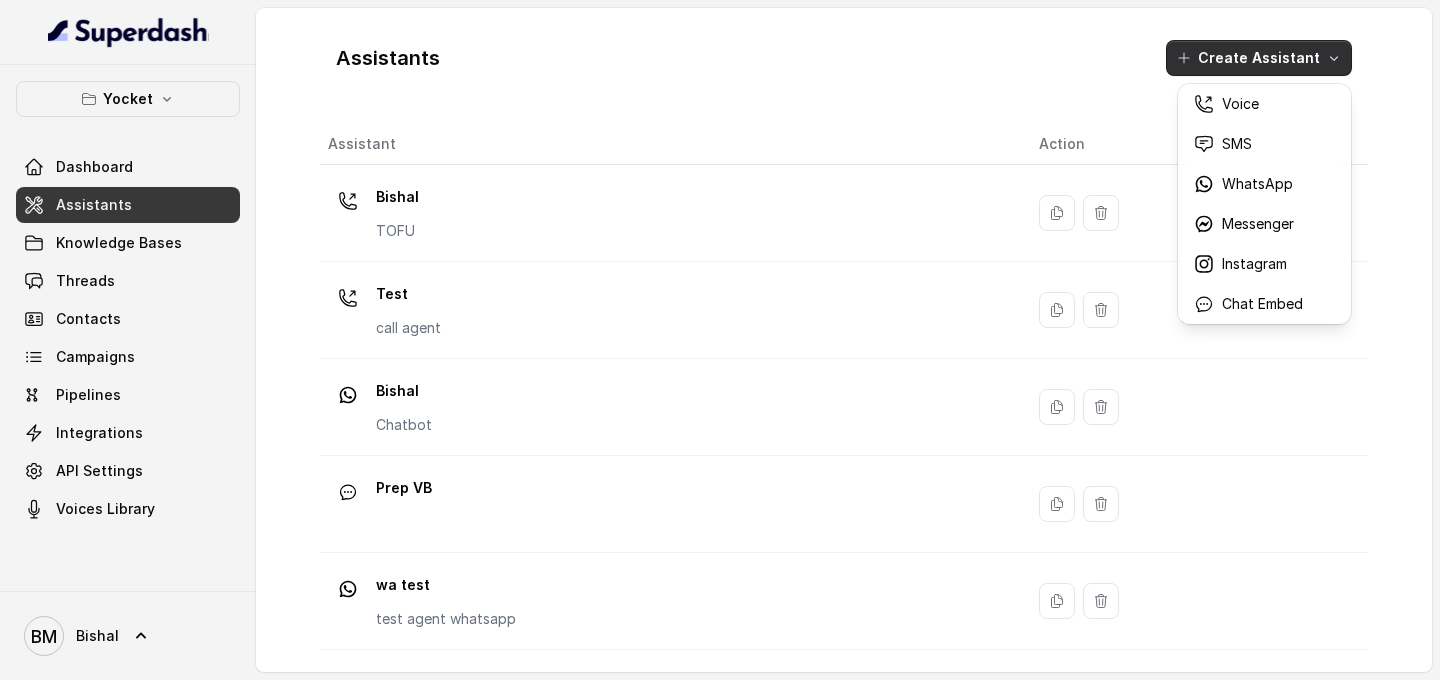 click on "Assistants Create Assistant Assistant Action Bishal TOFU Test call agent Bishal Chatbot Prep VB wa test test agent whatsapp" at bounding box center (844, 340) 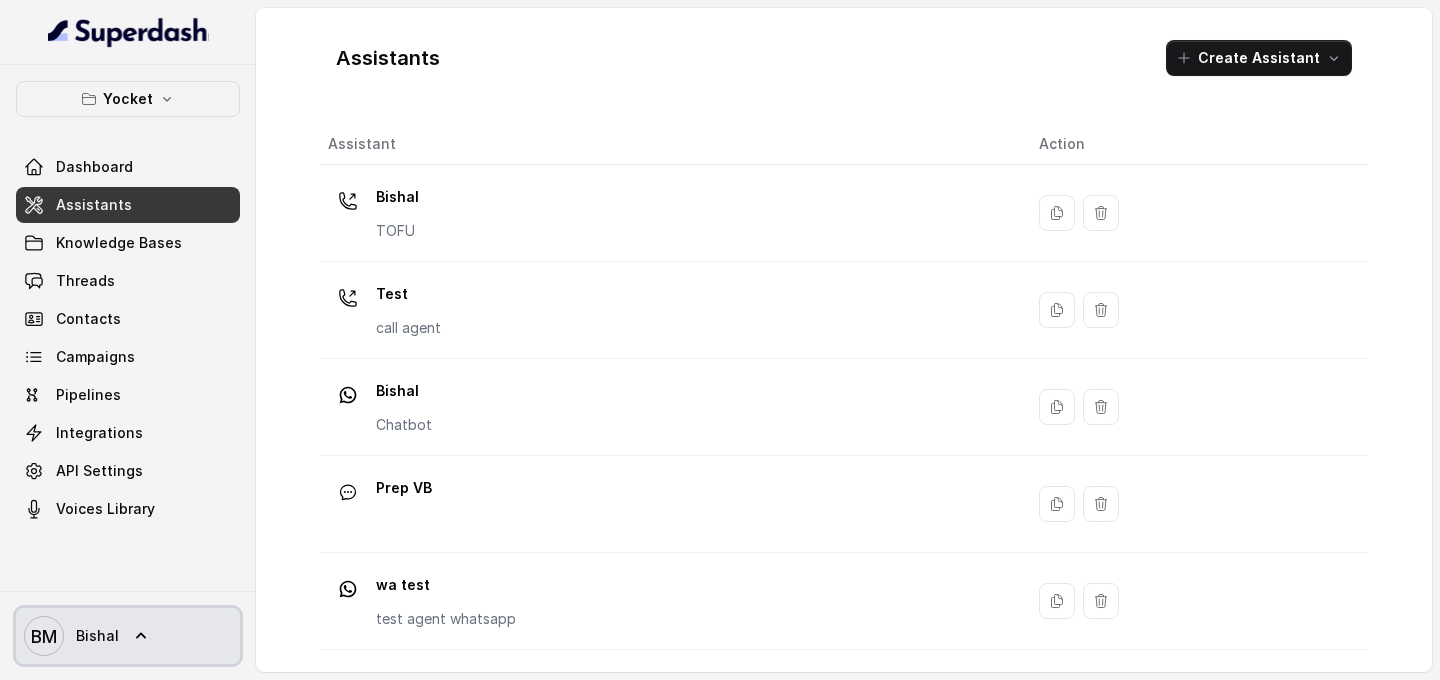 click on "[NAME]" at bounding box center (128, 636) 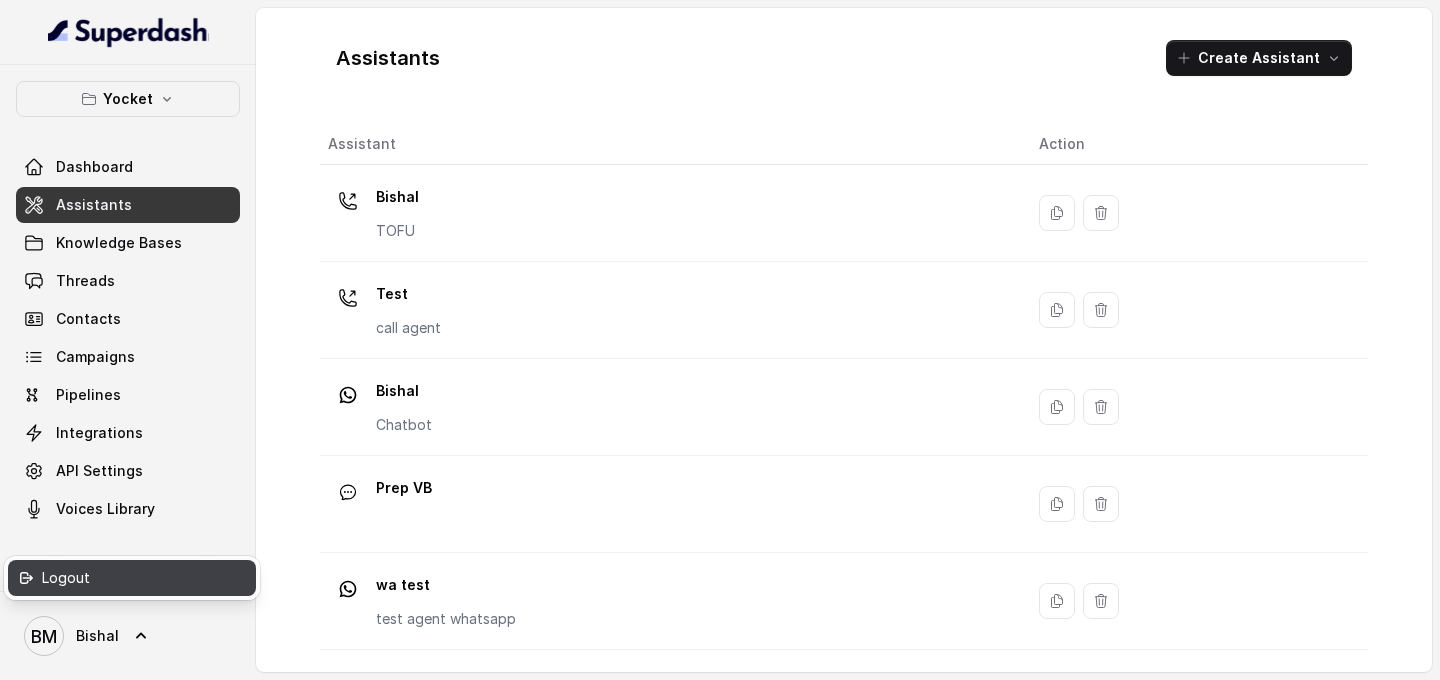 click on "Logout" at bounding box center [127, 578] 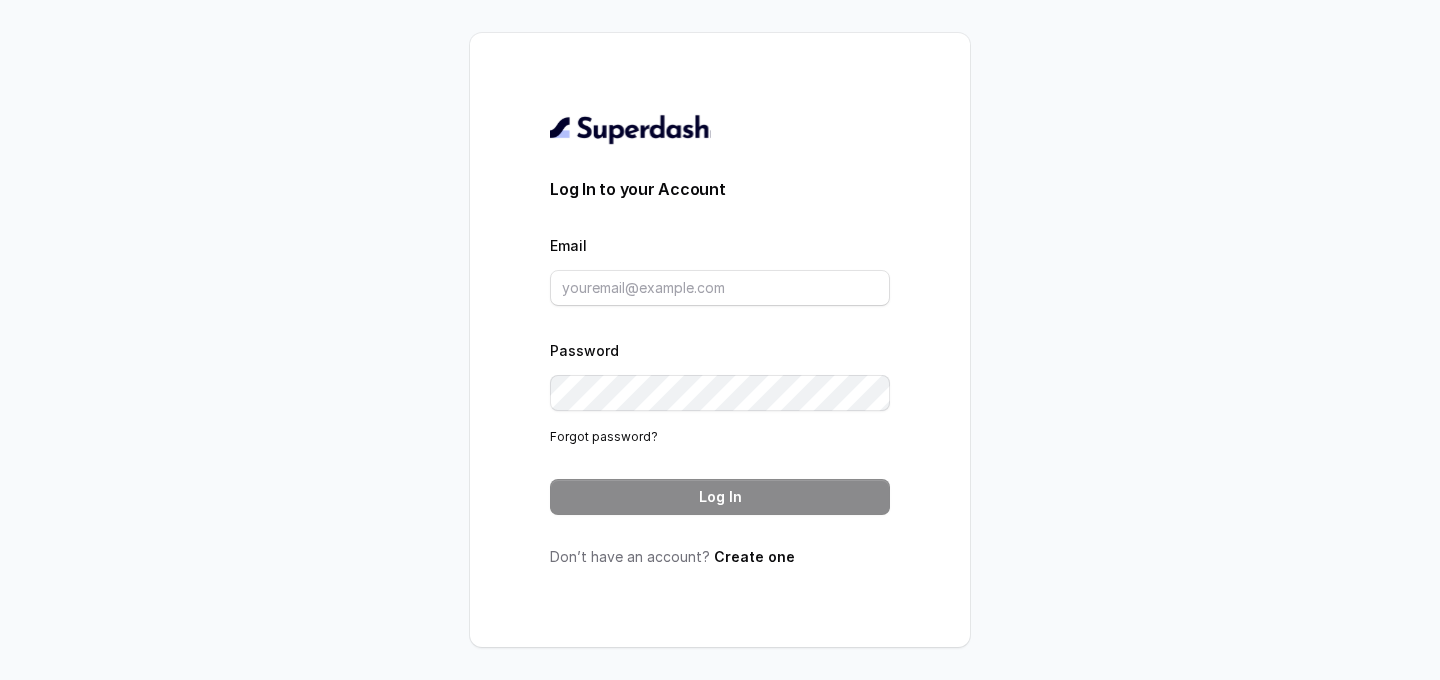 type on "[EMAIL]" 